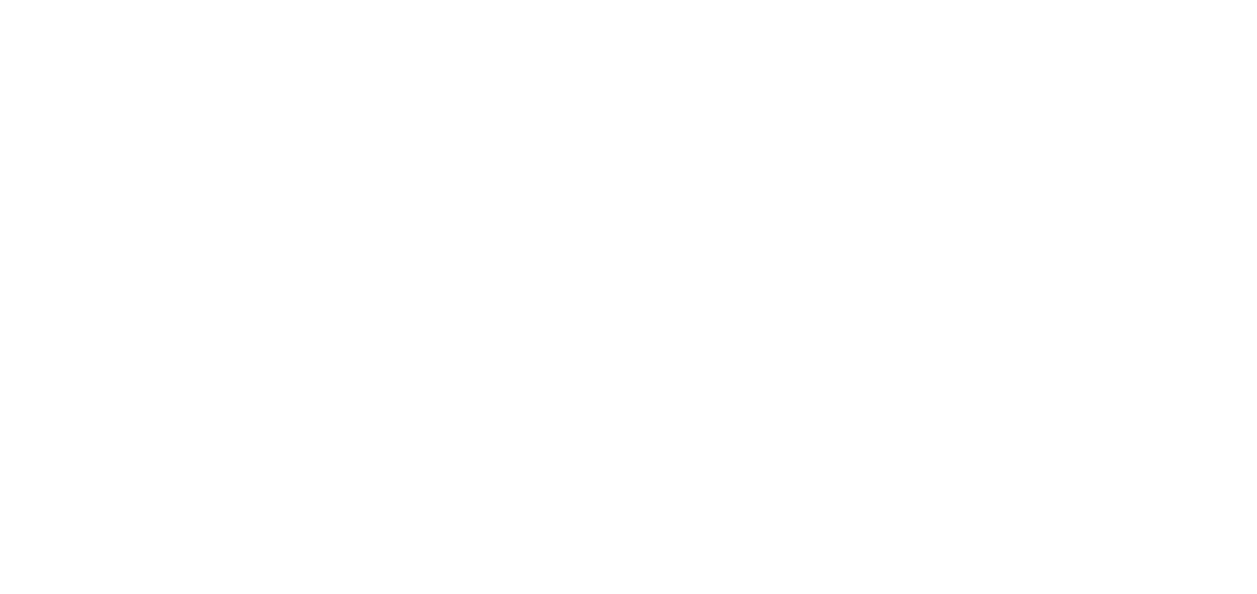 scroll, scrollTop: 0, scrollLeft: 0, axis: both 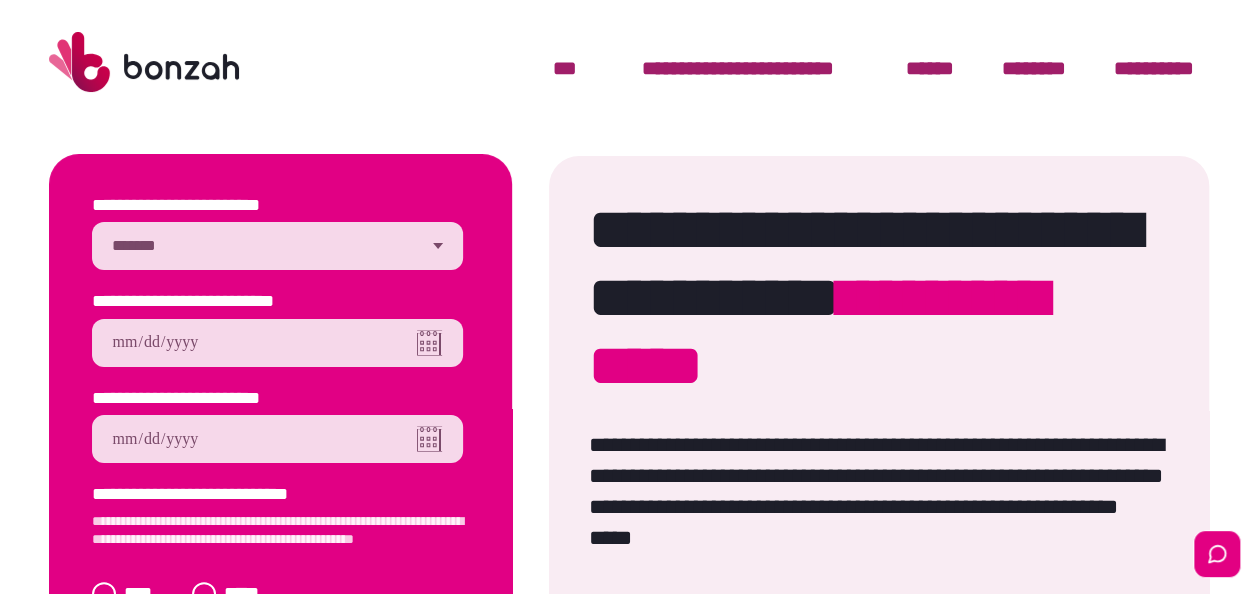 click on "**********" at bounding box center [277, 246] 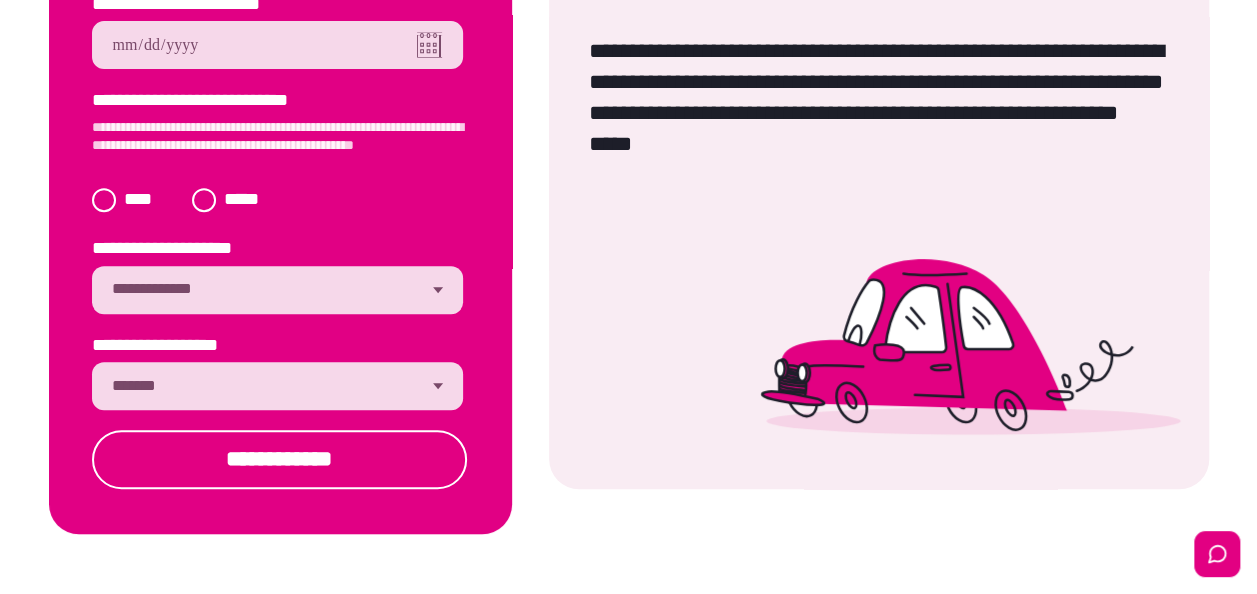 scroll, scrollTop: 494, scrollLeft: 0, axis: vertical 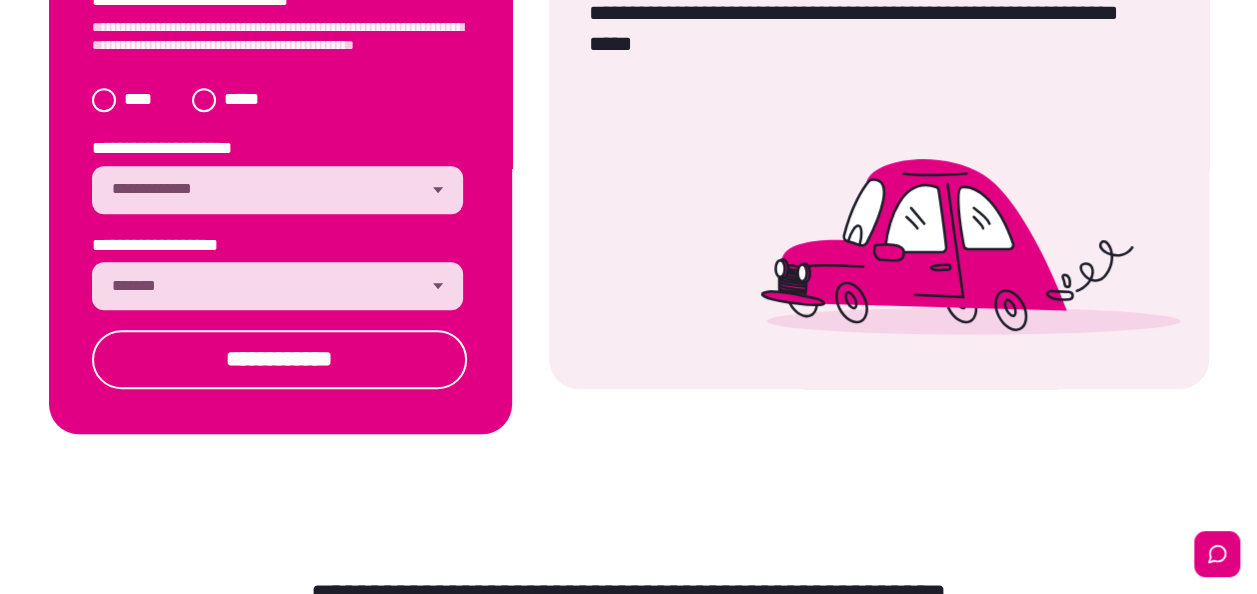 click on "**********" at bounding box center [277, 286] 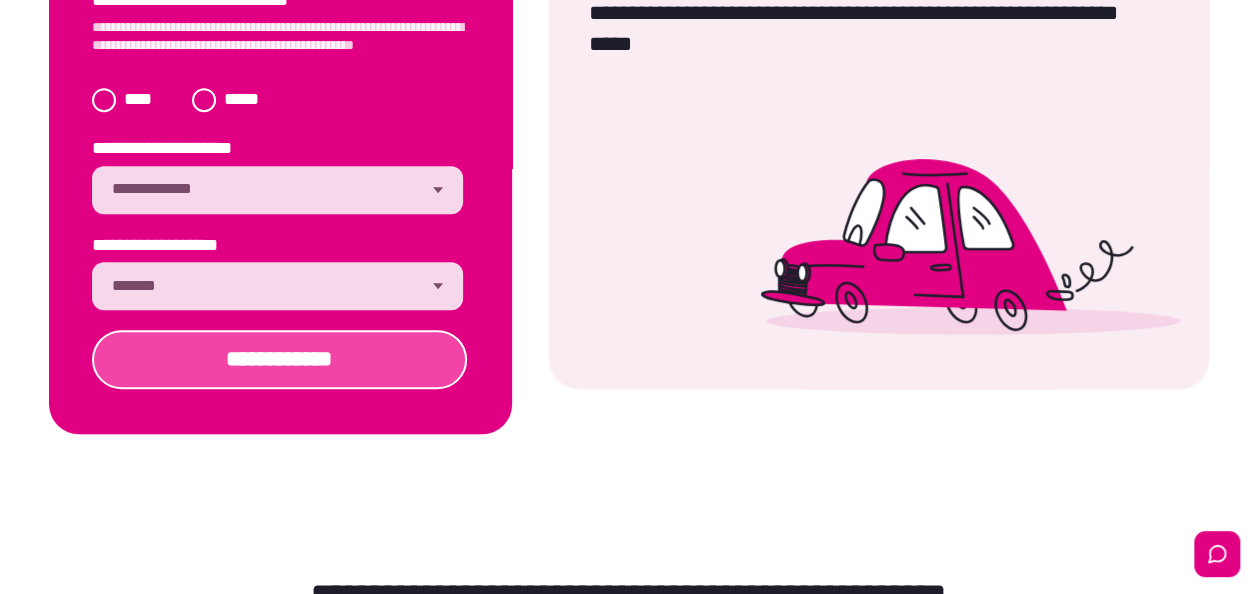 click on "**********" at bounding box center (279, 359) 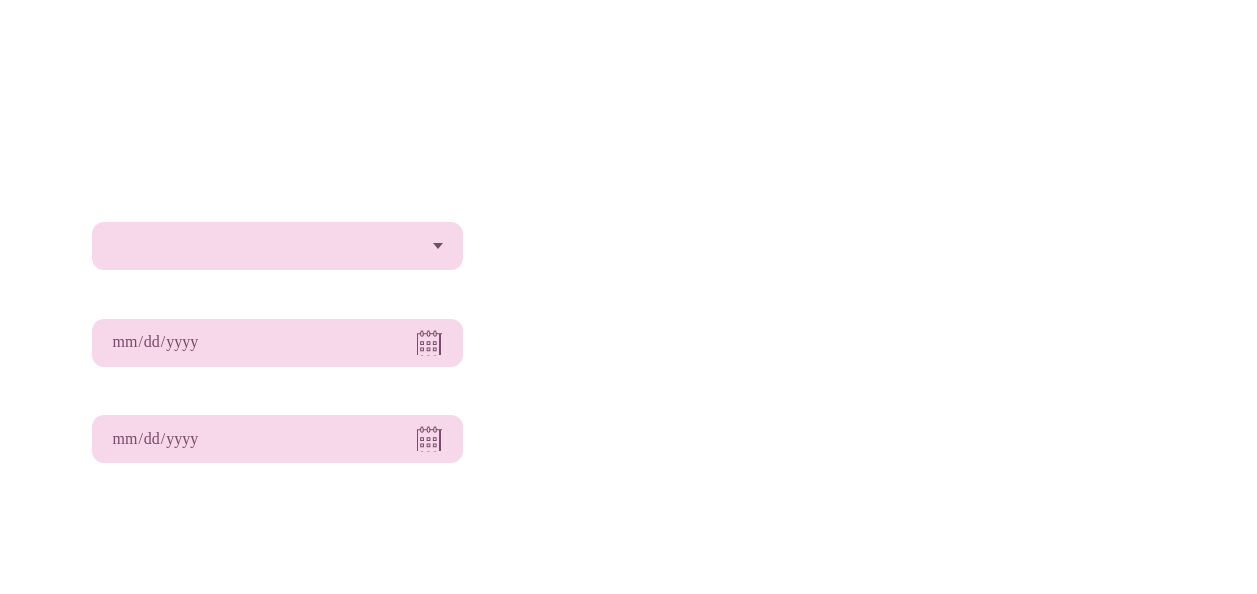 scroll, scrollTop: 494, scrollLeft: 0, axis: vertical 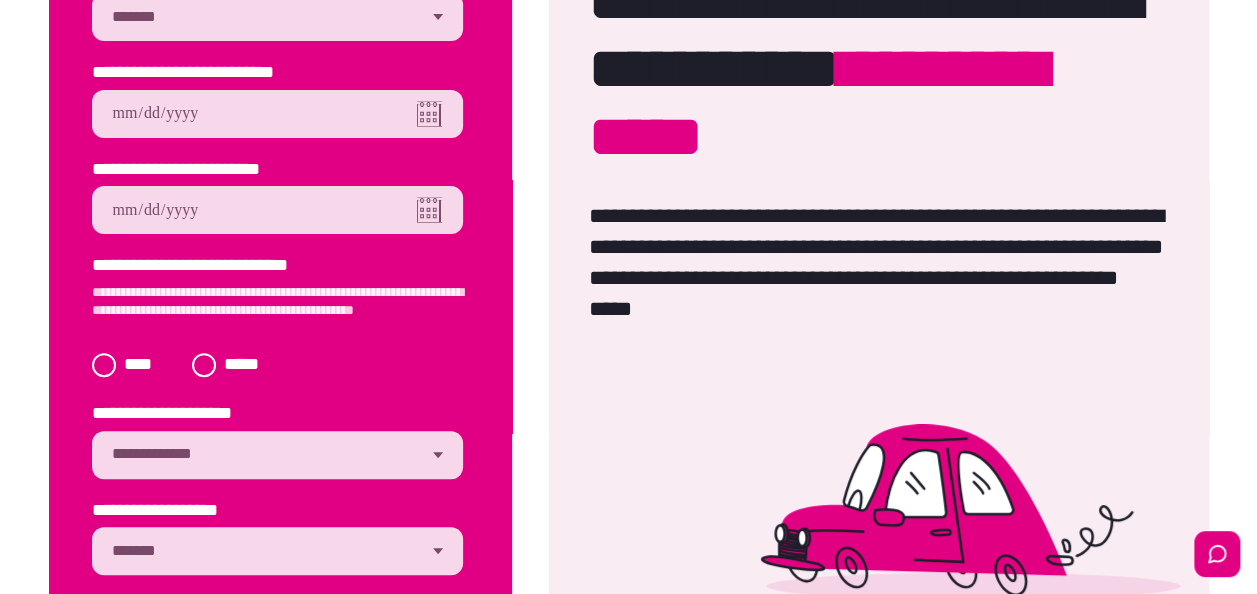 click on "**********" at bounding box center [277, 210] 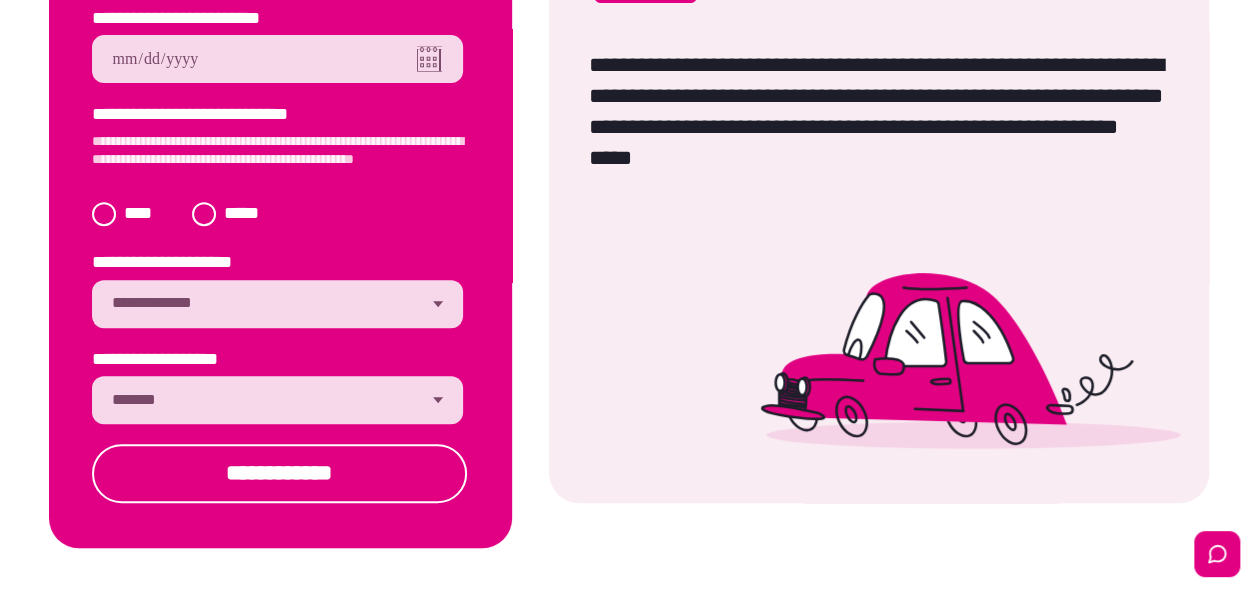 click on "**********" at bounding box center [277, 400] 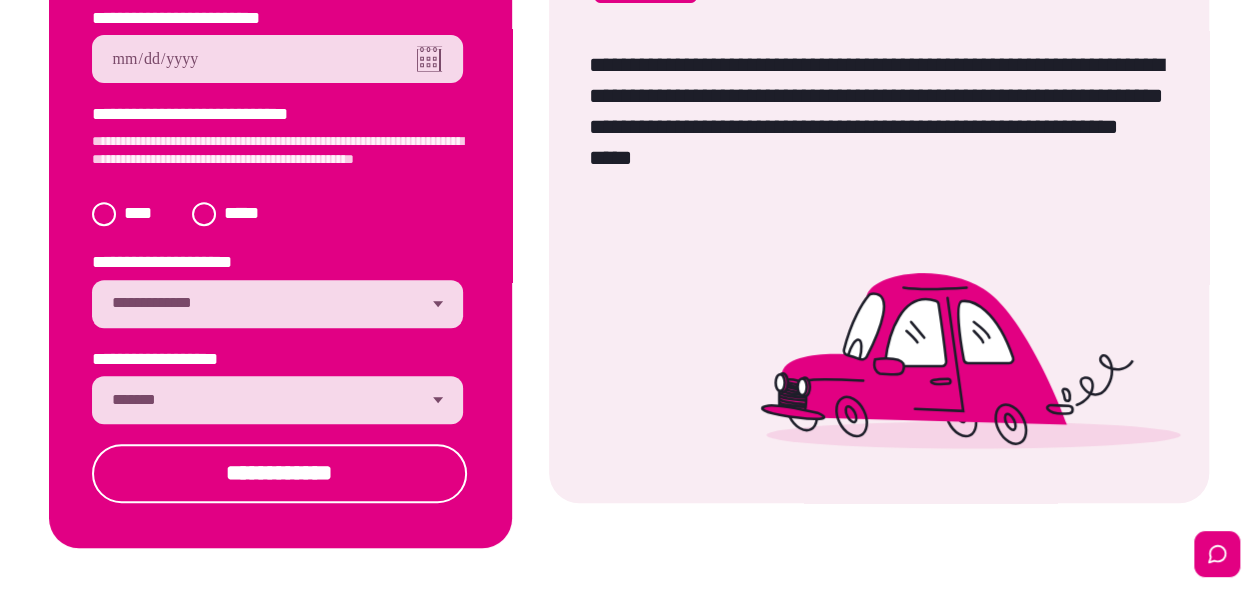 select on "*******" 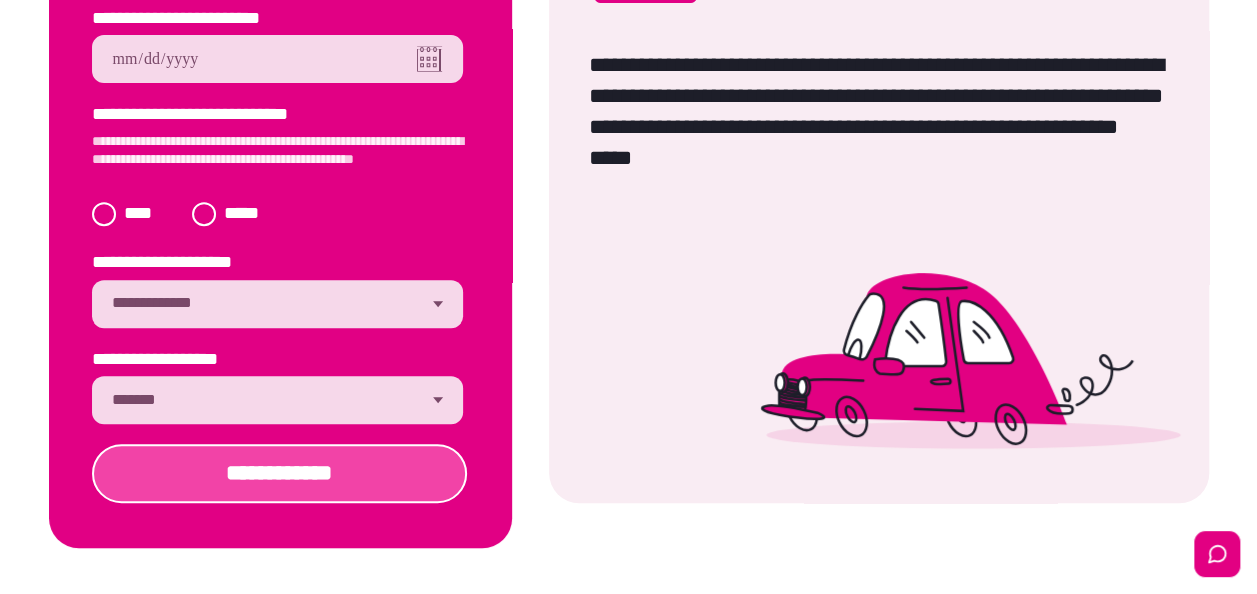 click on "**********" at bounding box center [279, 473] 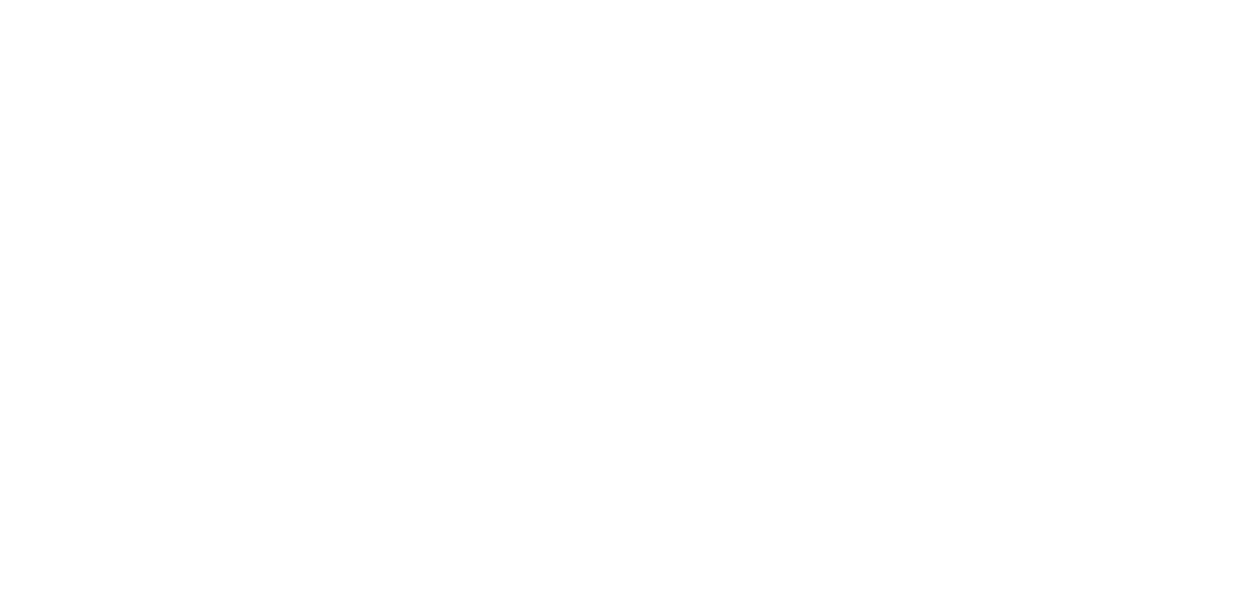 scroll, scrollTop: 0, scrollLeft: 0, axis: both 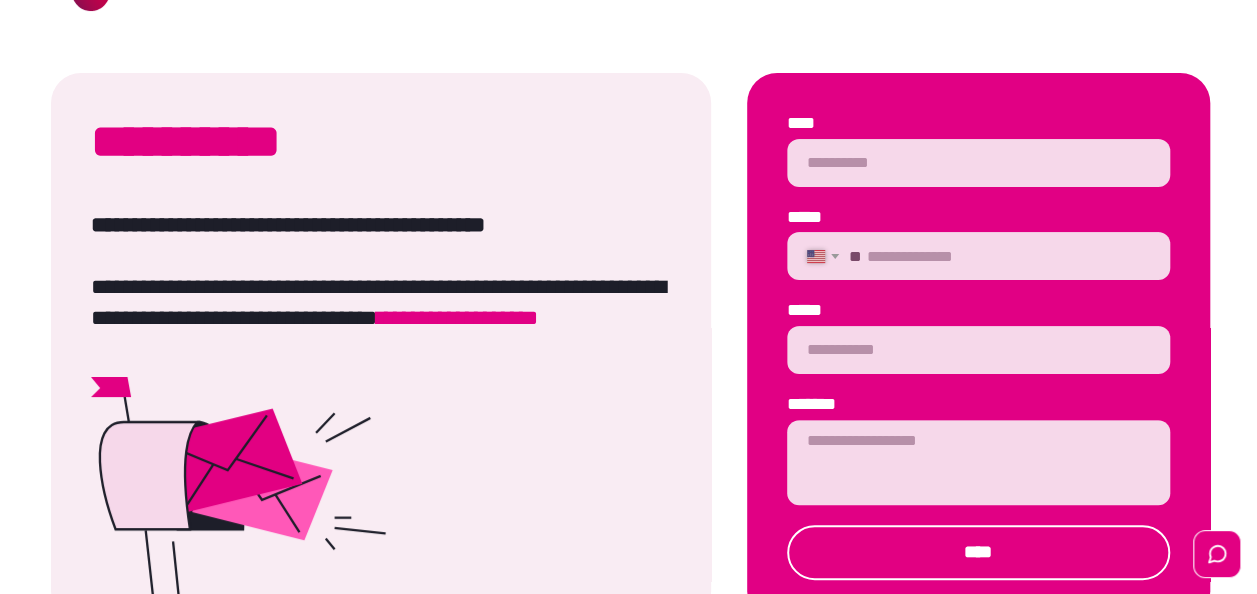 click on "****" at bounding box center [978, 163] 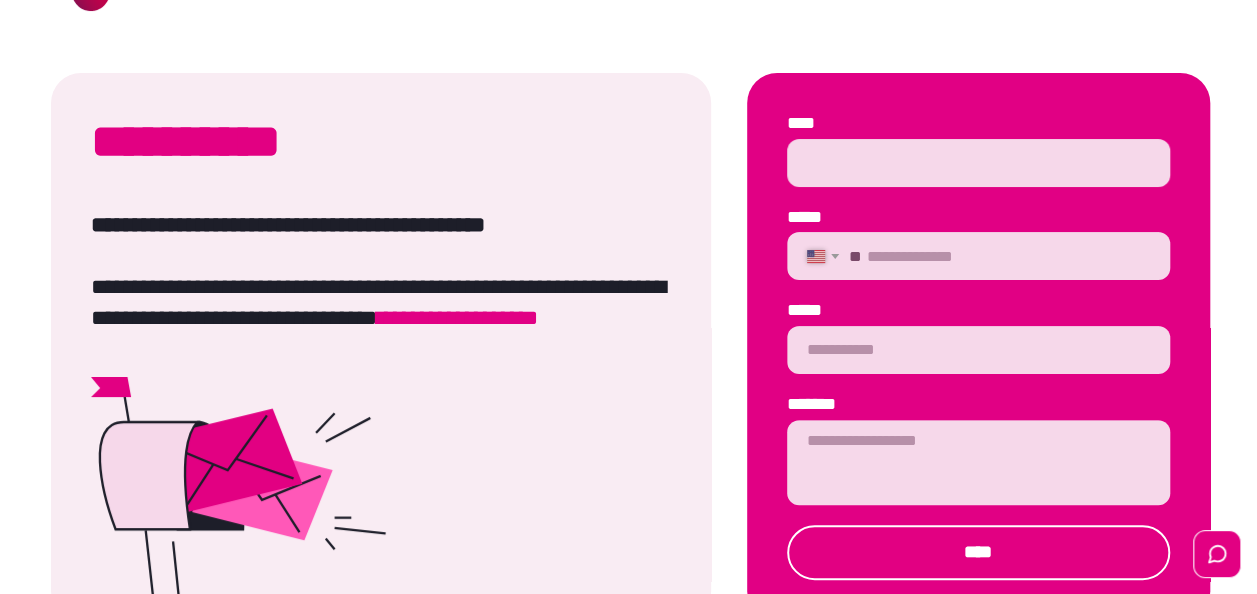 click on "****" at bounding box center [978, 163] 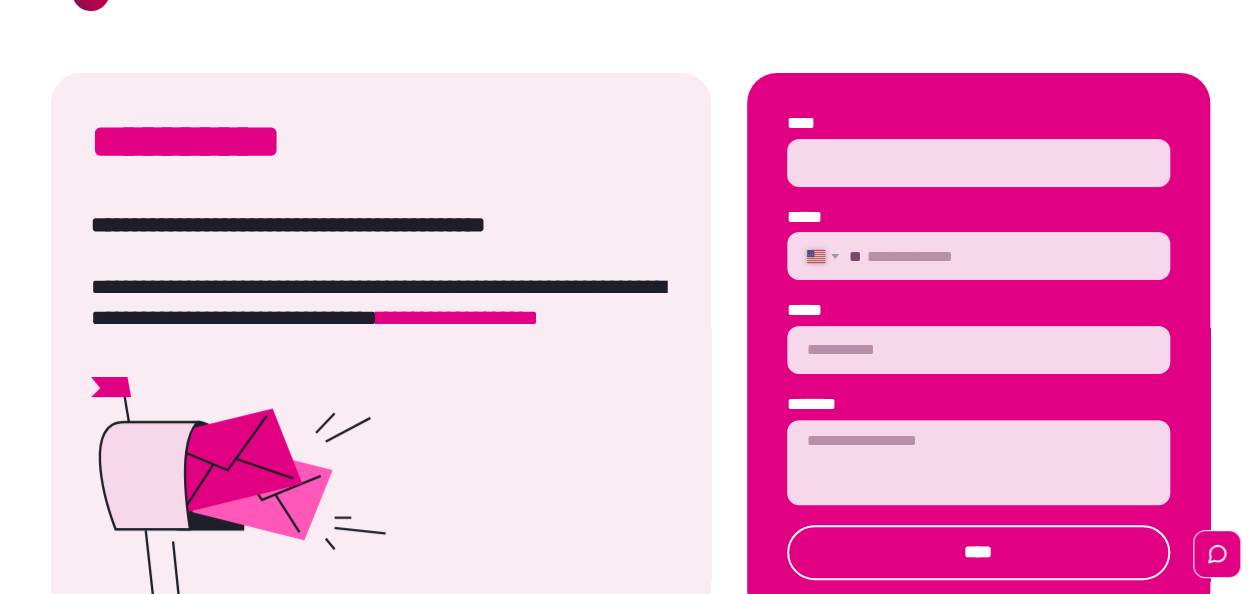 type on "**********" 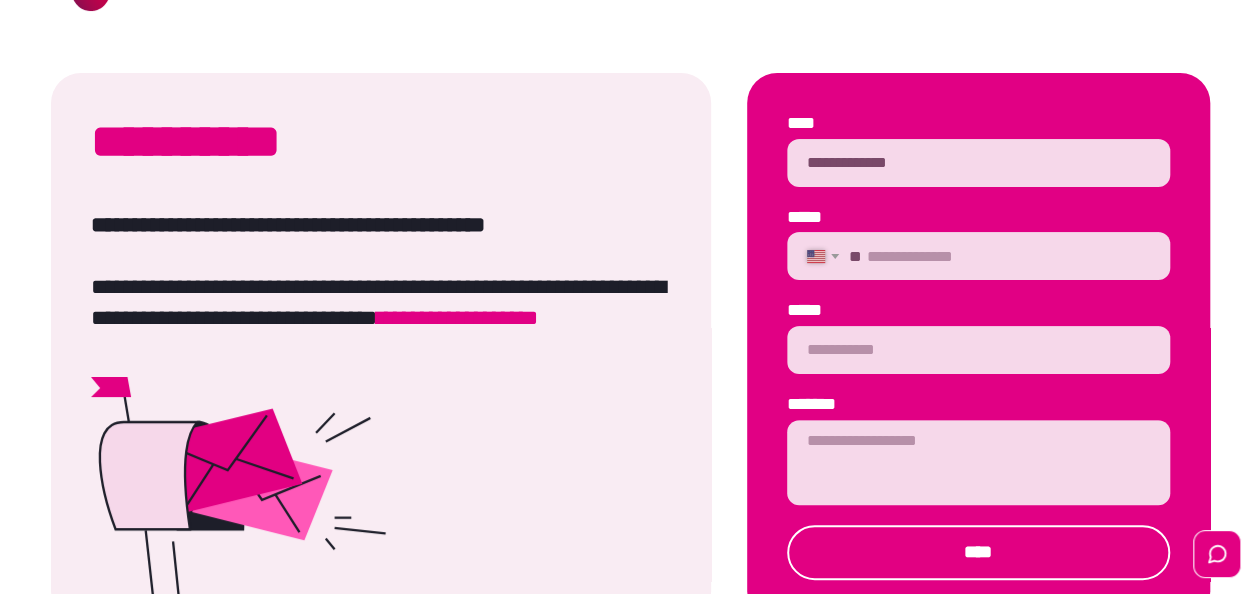 type on "**********" 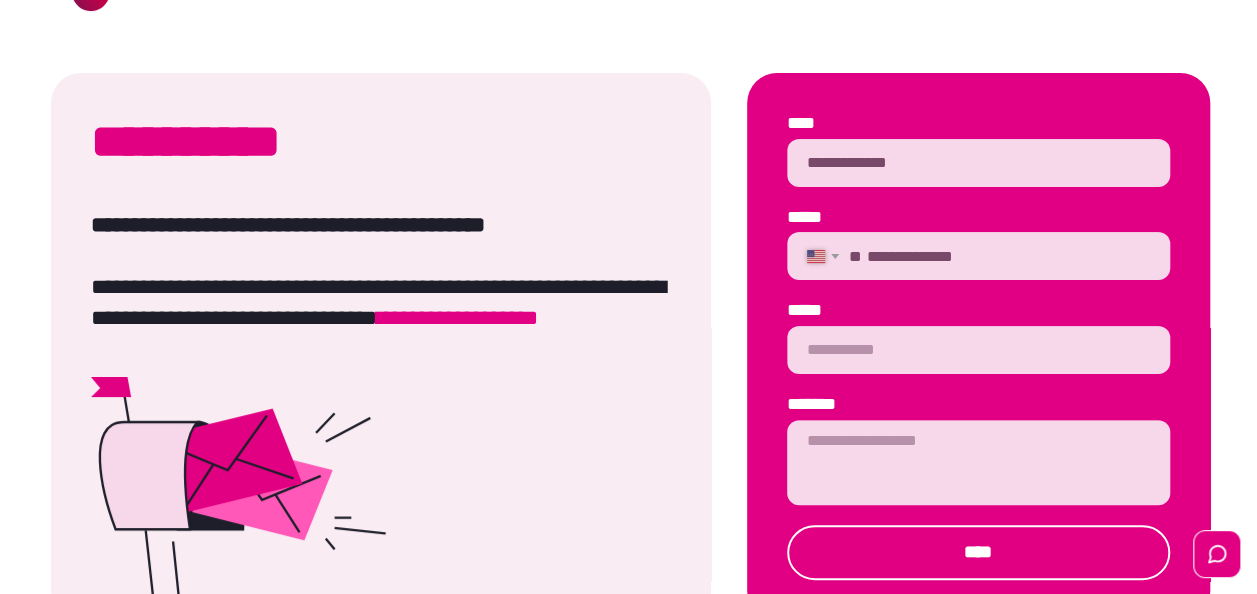 type on "**********" 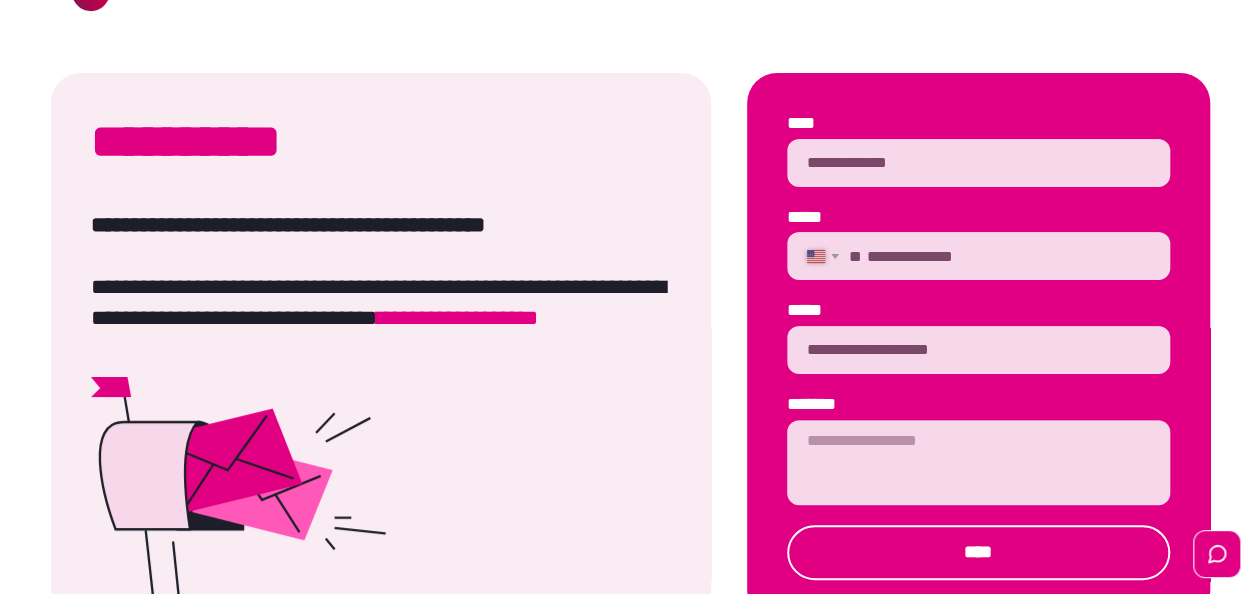 click on "*******" at bounding box center (978, 462) 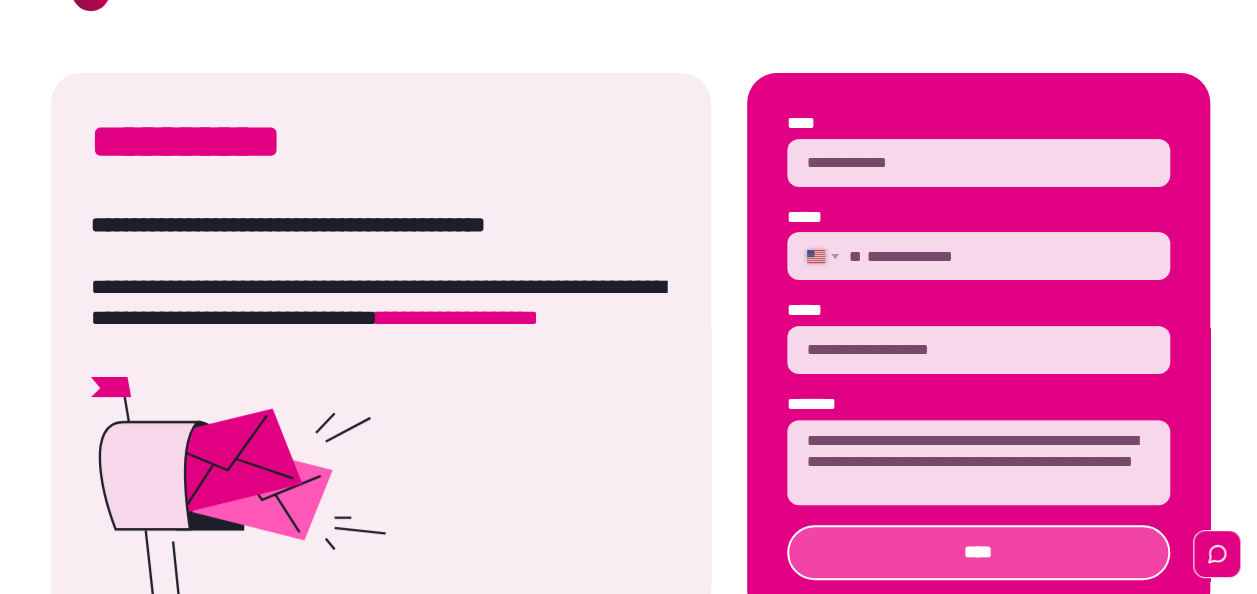 type on "**********" 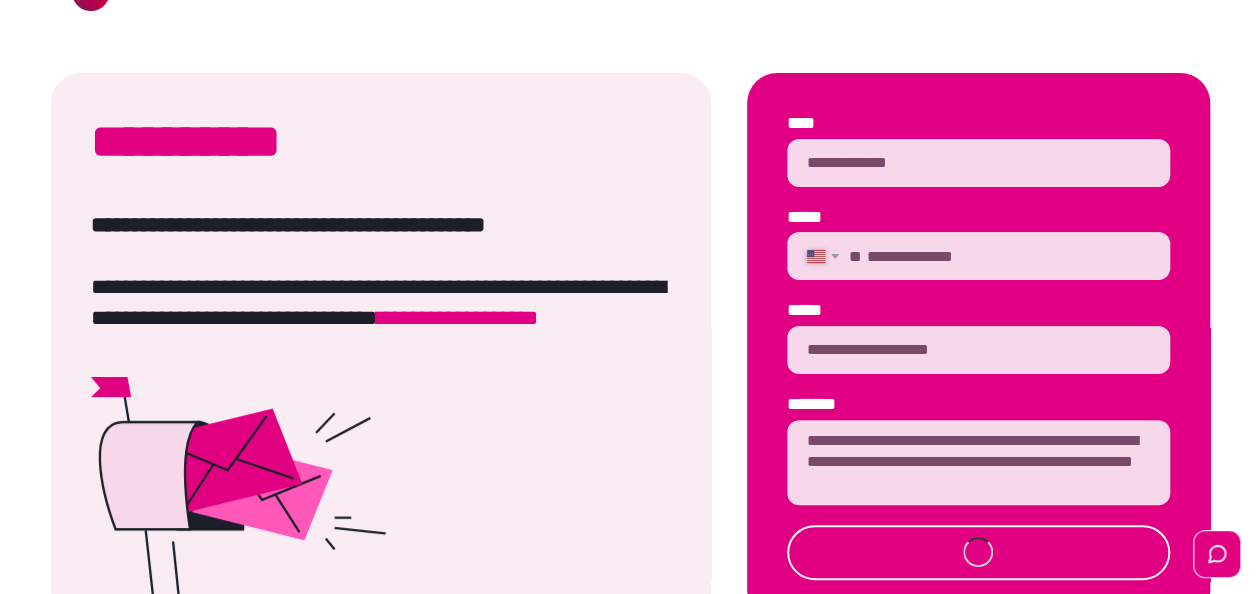 type 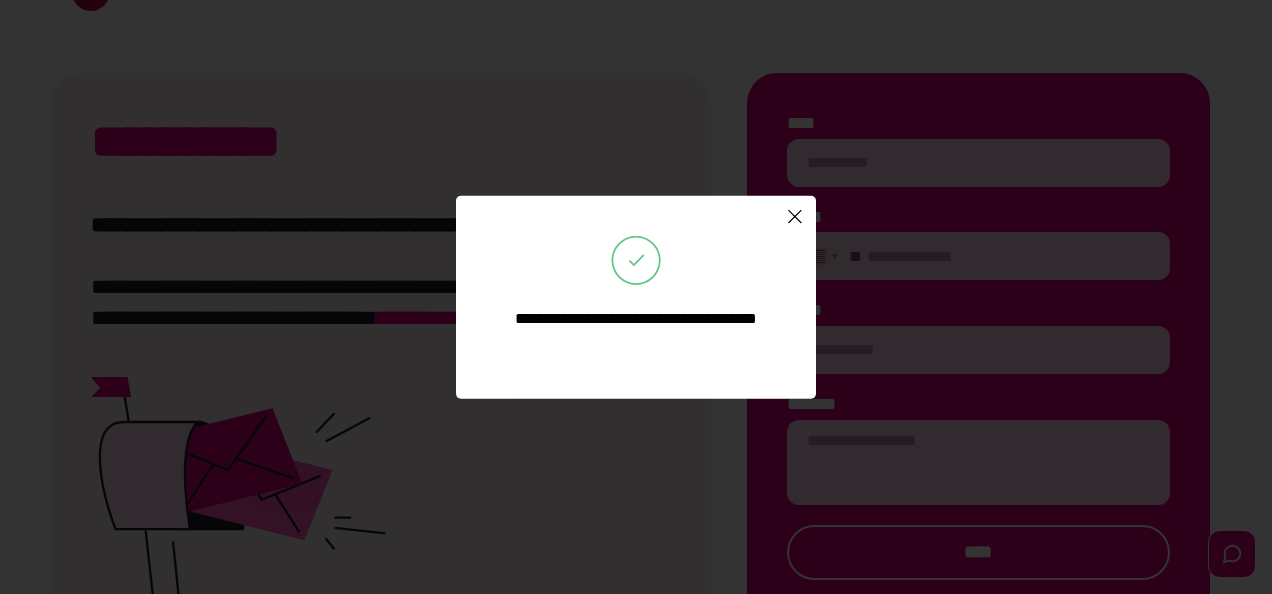 click on "**********" at bounding box center (636, 297) 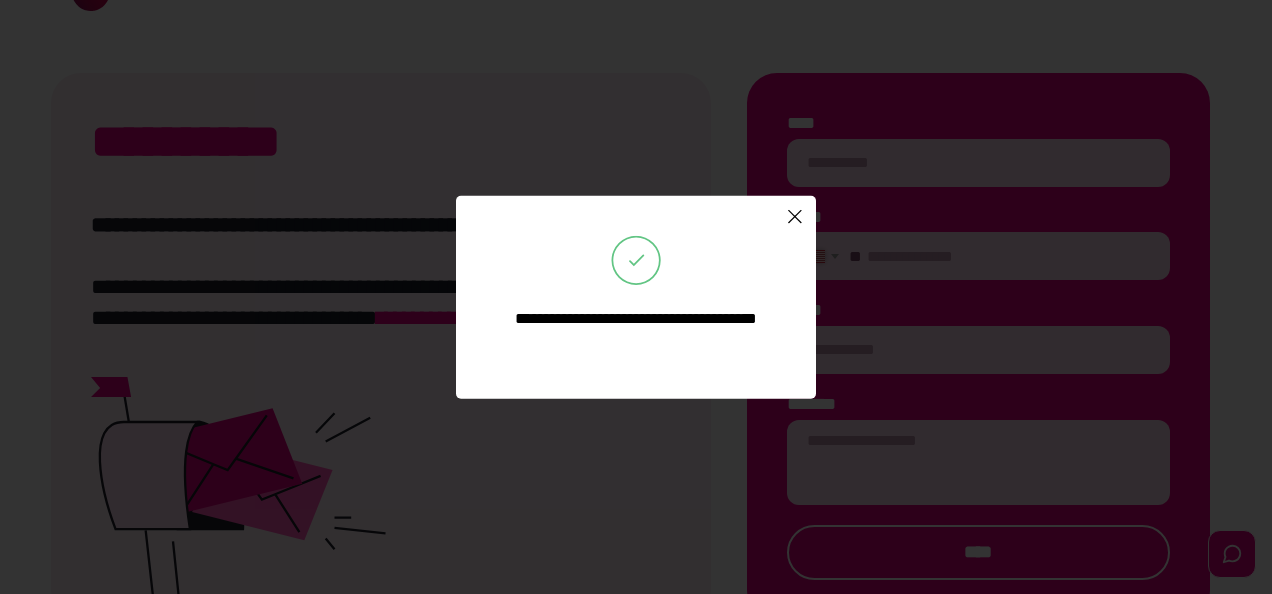 click 